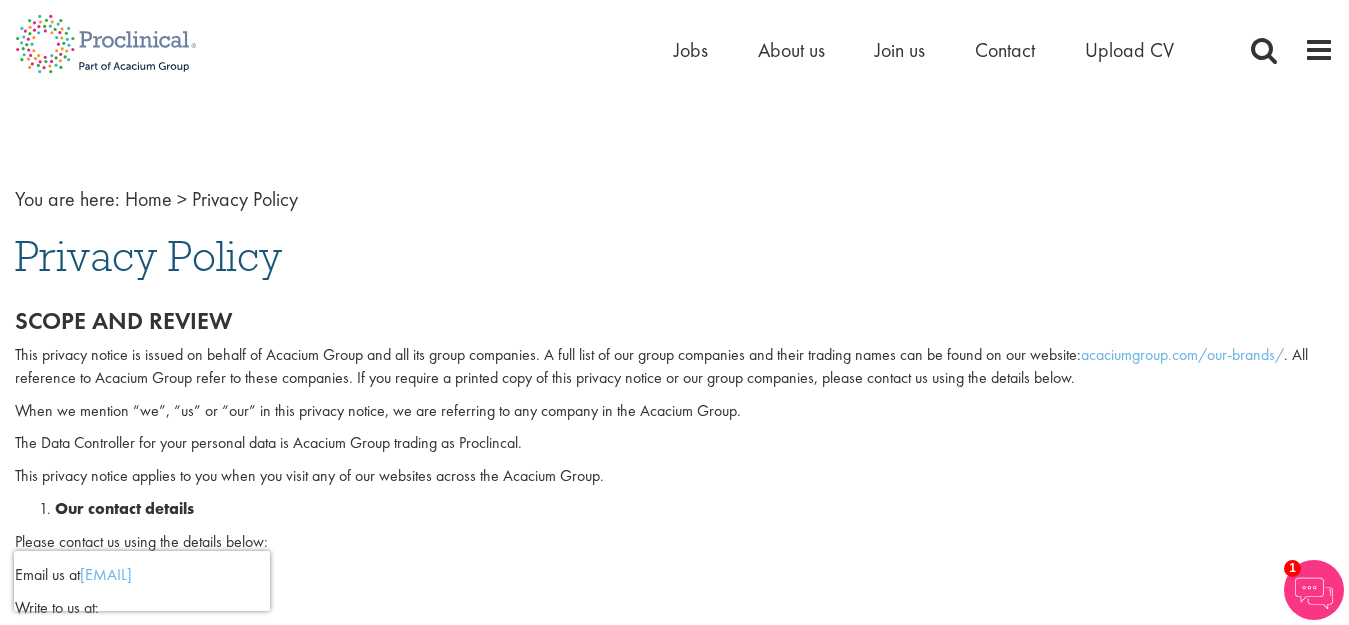 scroll, scrollTop: 0, scrollLeft: 0, axis: both 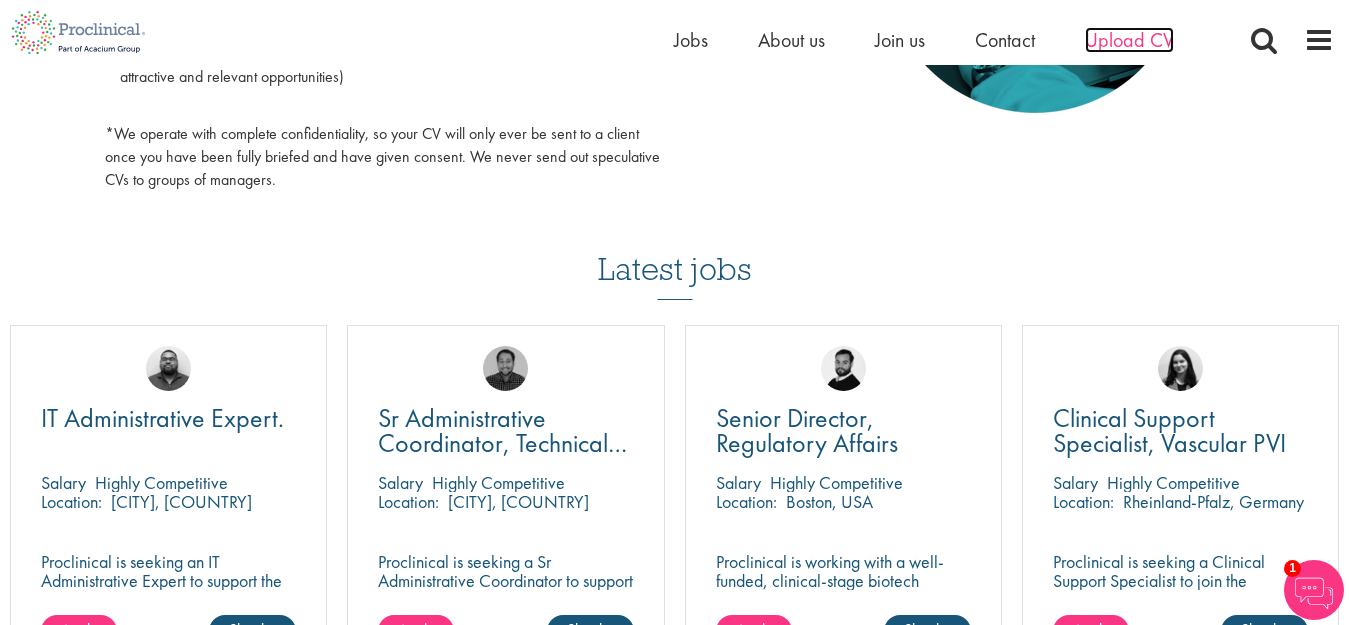 click on "Upload CV" at bounding box center (1129, 40) 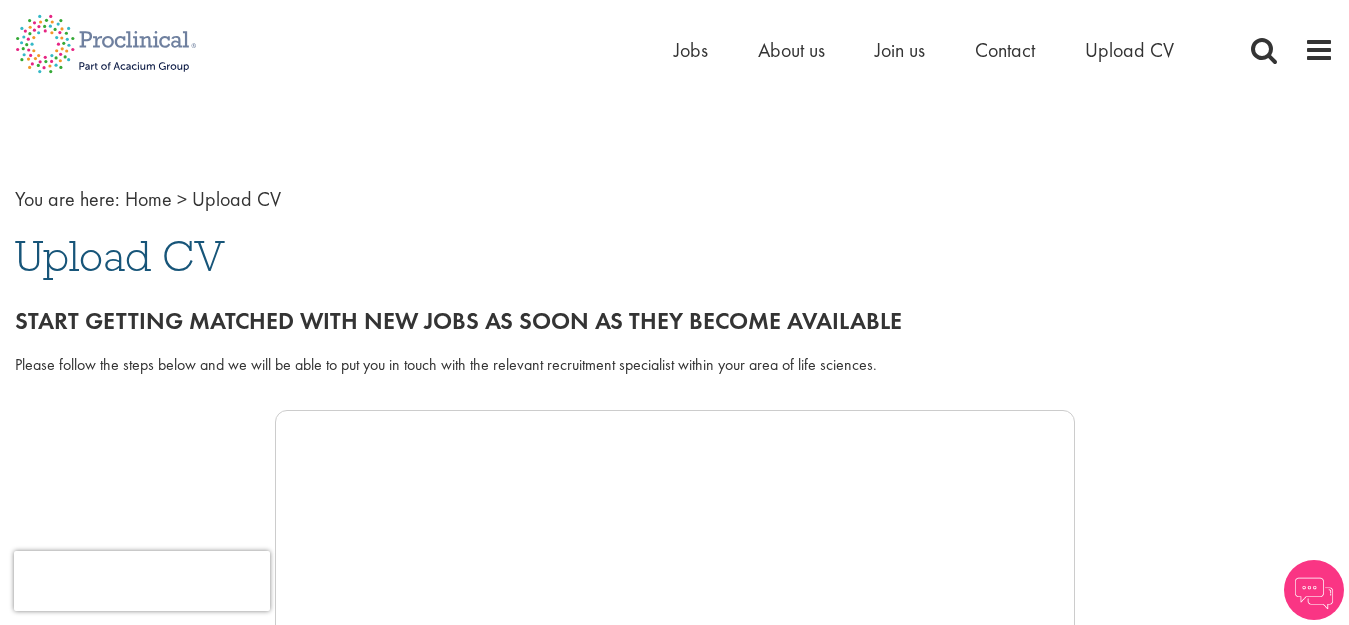 scroll, scrollTop: 0, scrollLeft: 0, axis: both 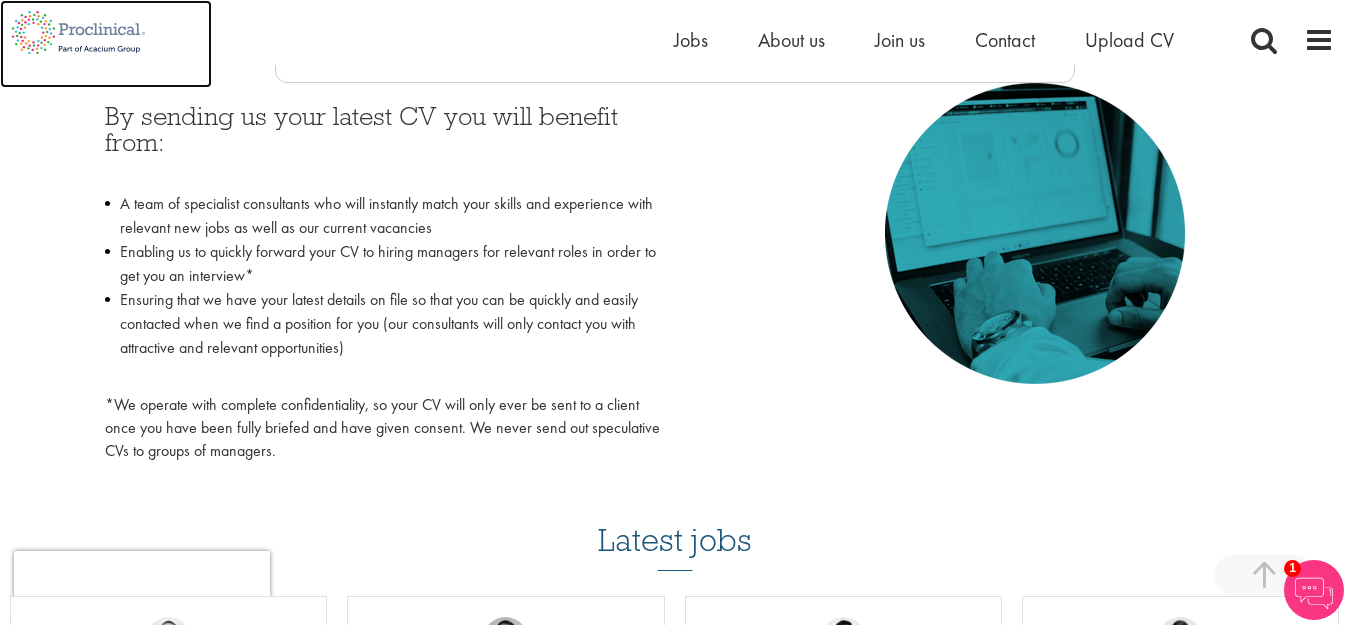 click at bounding box center [78, 32] 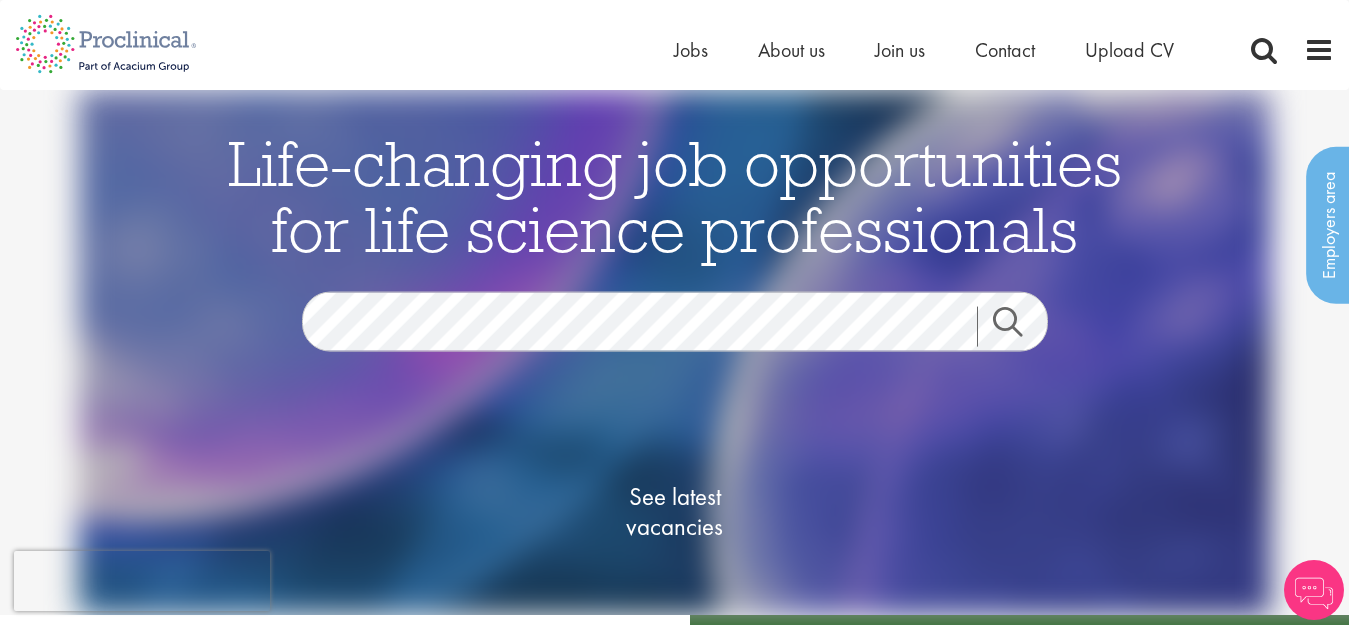 scroll, scrollTop: 0, scrollLeft: 0, axis: both 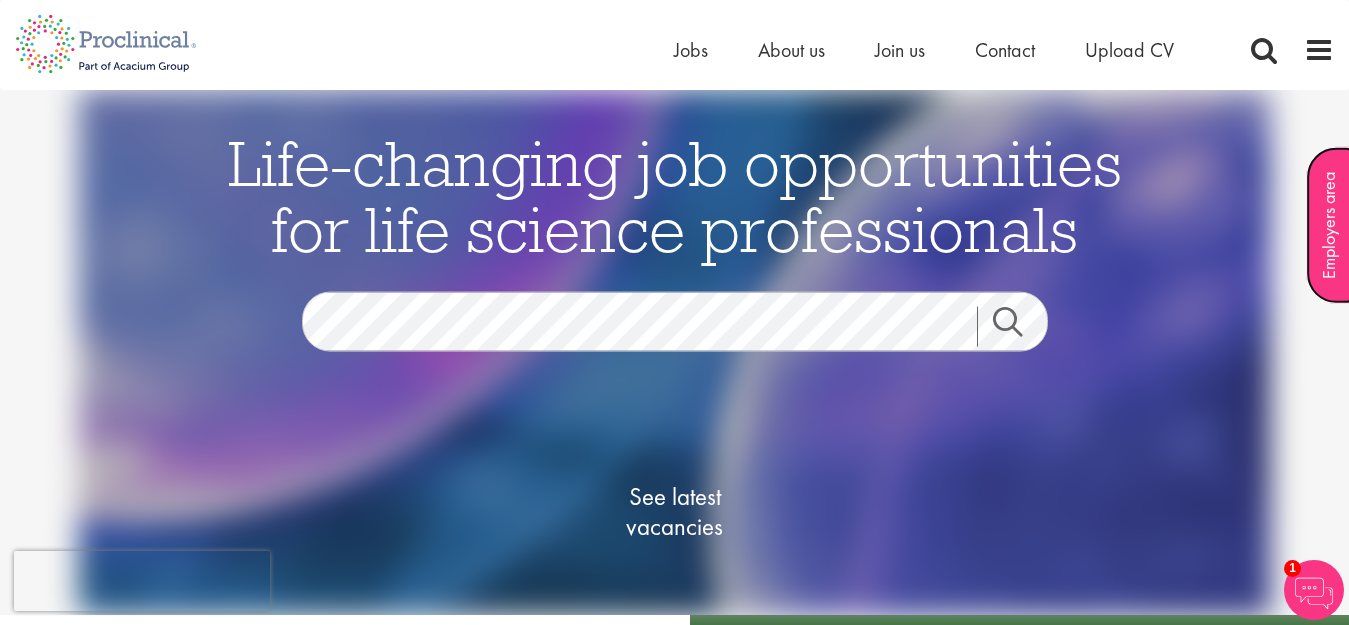 click on "Employers area" at bounding box center (1329, 225) 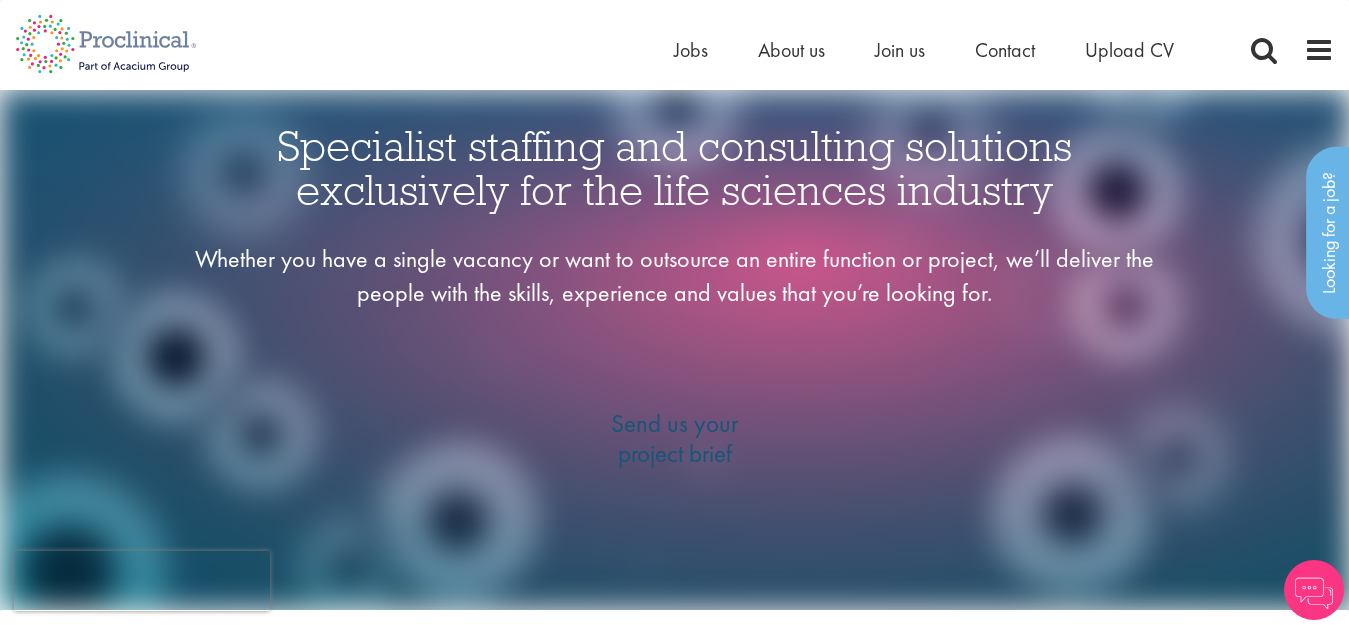 scroll, scrollTop: 0, scrollLeft: 0, axis: both 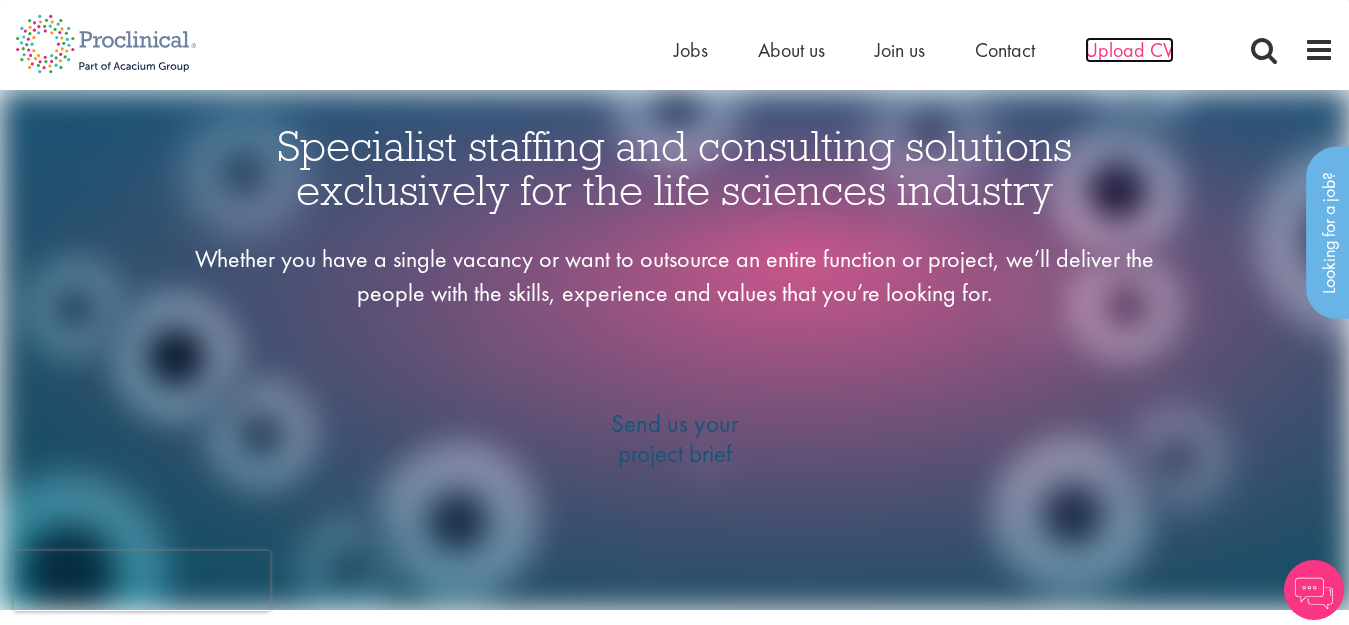 click on "Upload CV" at bounding box center (1129, 50) 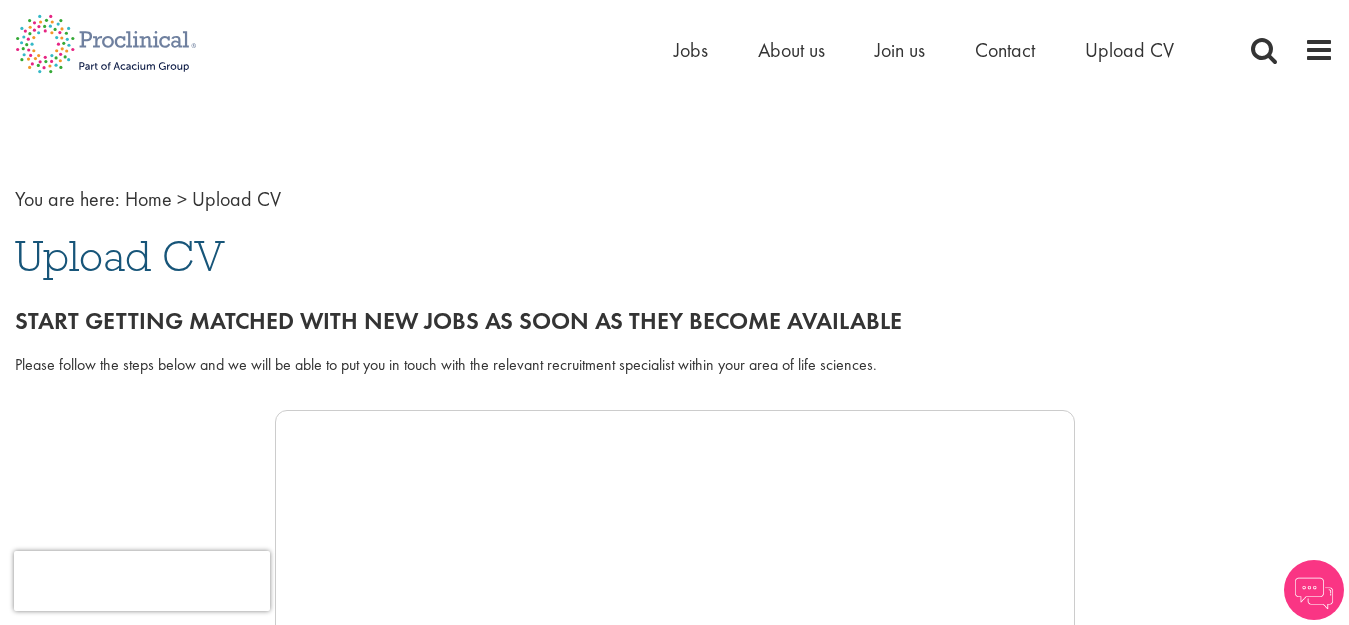 scroll, scrollTop: 0, scrollLeft: 0, axis: both 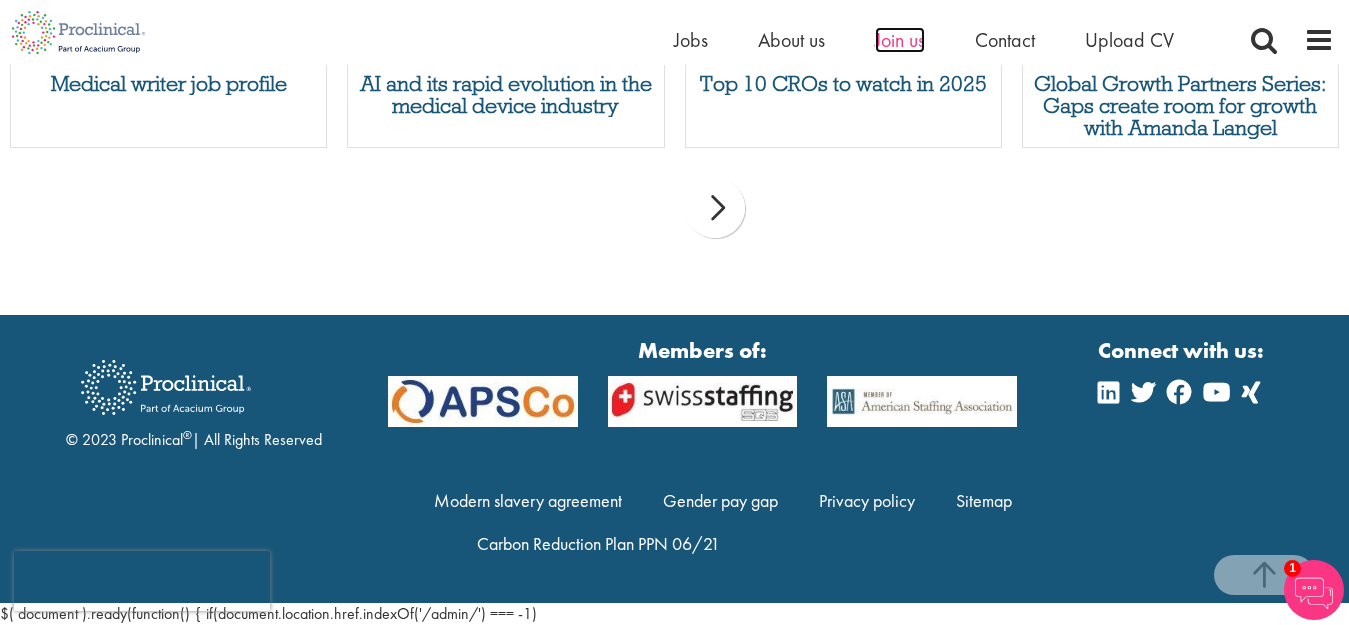 click on "Join us" at bounding box center [900, 40] 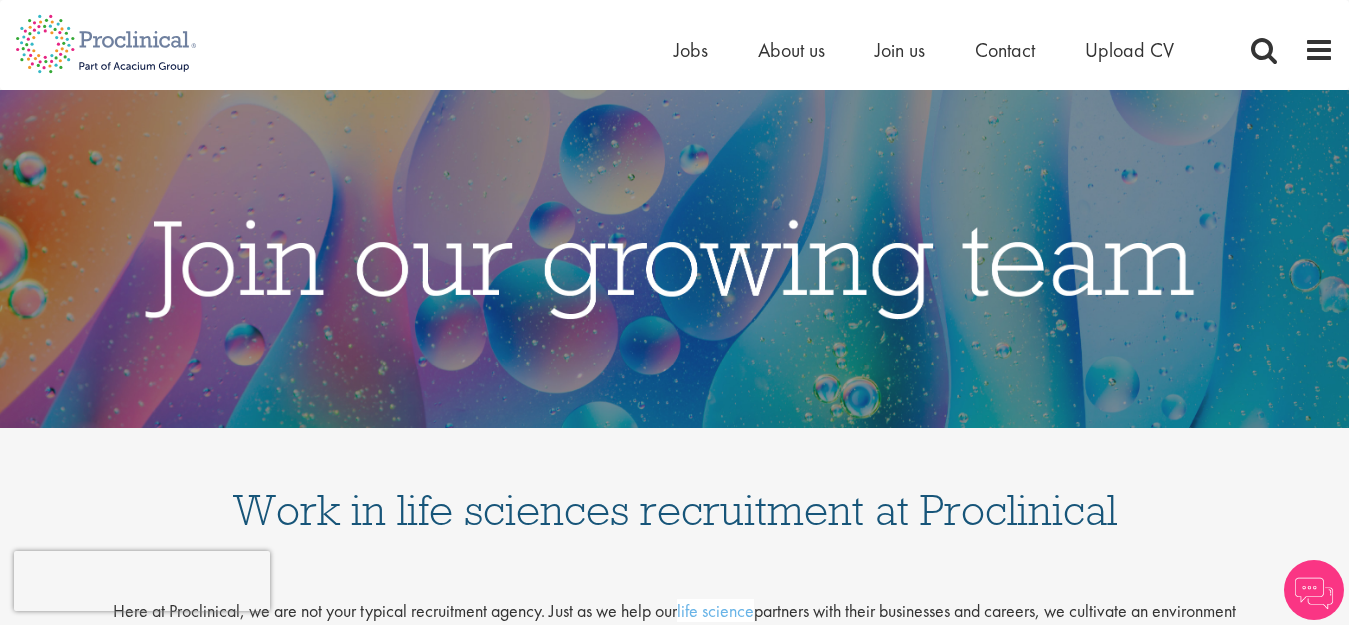 scroll, scrollTop: 0, scrollLeft: 0, axis: both 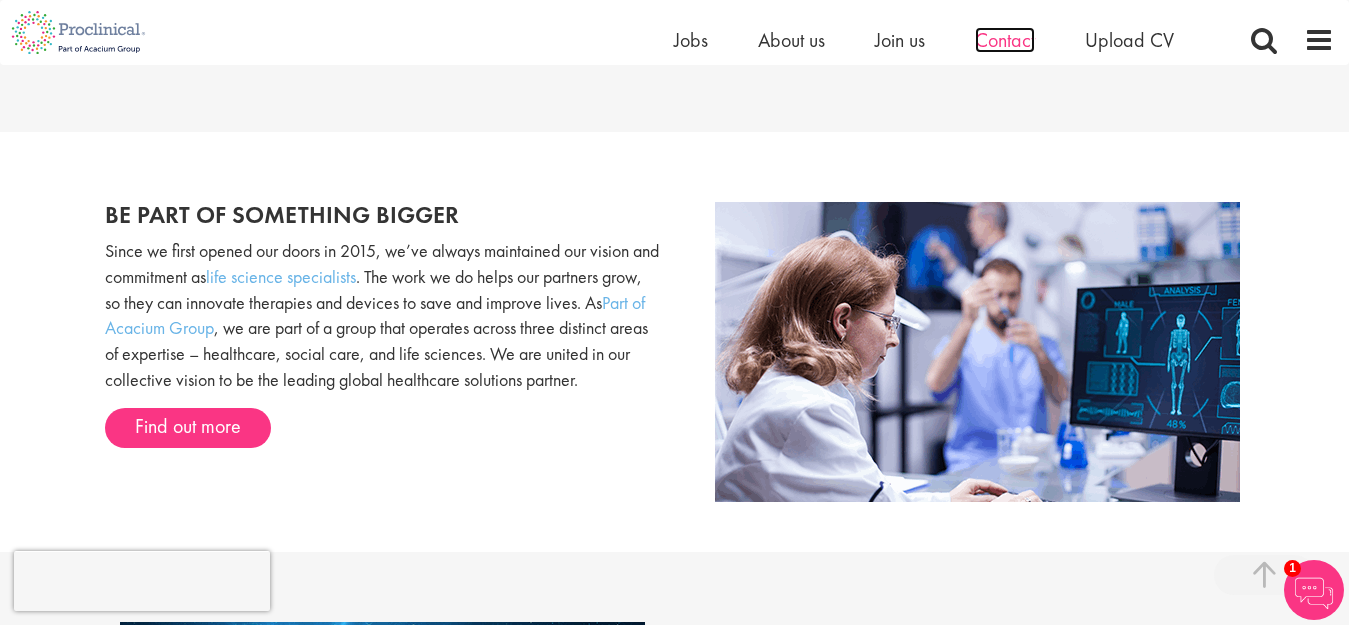 click on "Contact" at bounding box center [1005, 40] 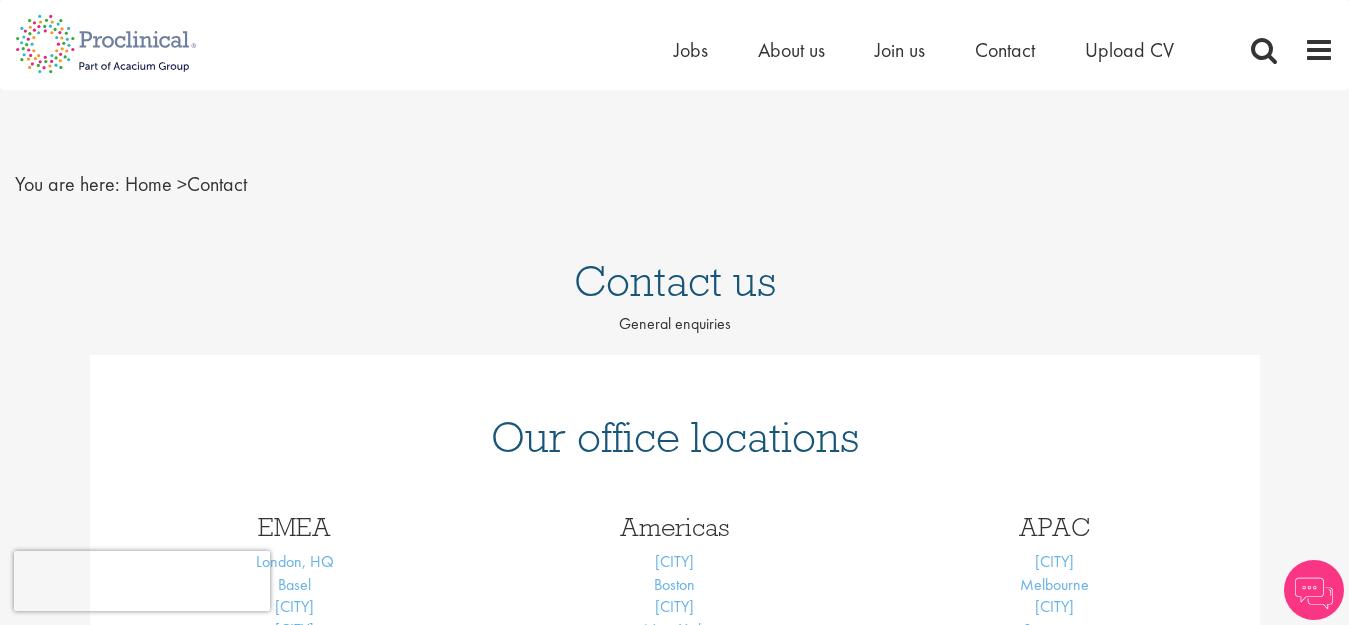 scroll, scrollTop: 0, scrollLeft: 0, axis: both 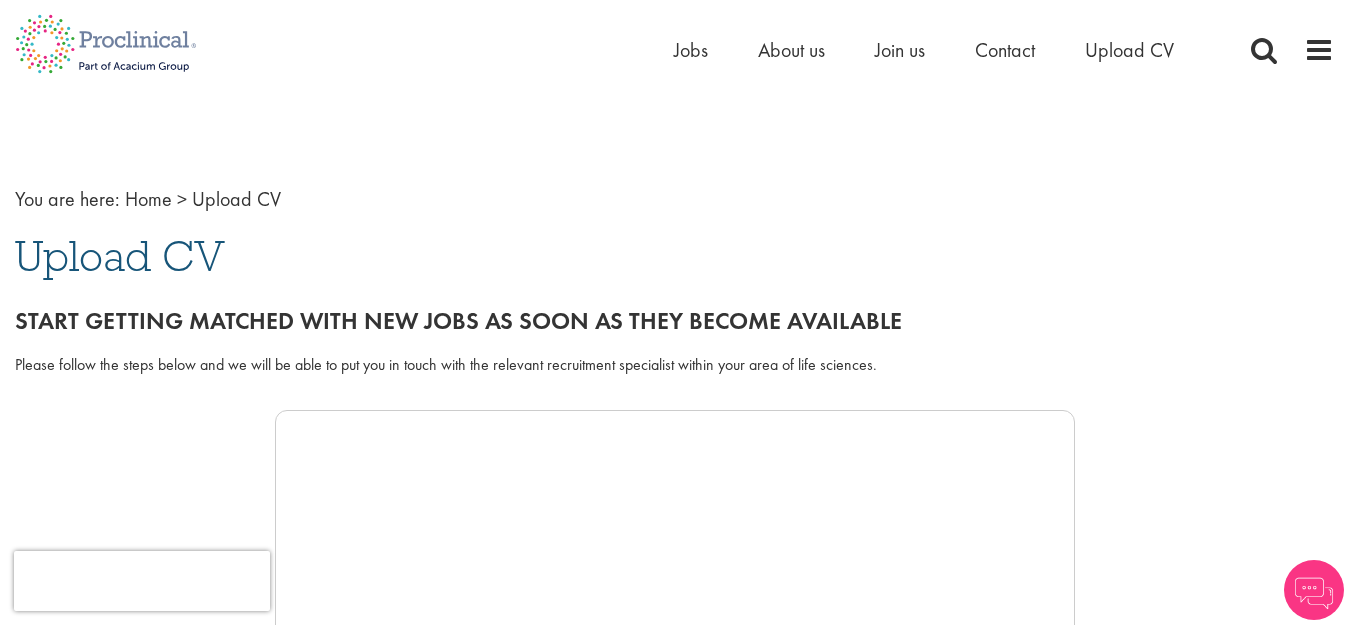 click on "Upload CV" at bounding box center (120, 256) 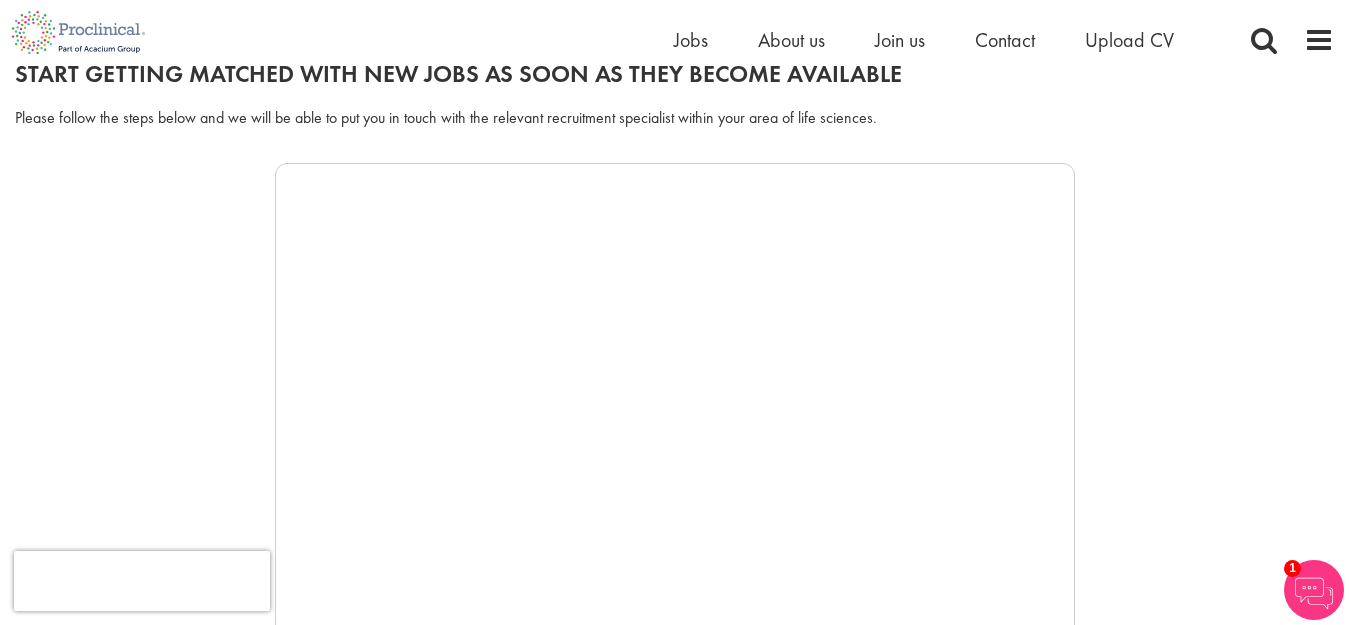 scroll, scrollTop: 429, scrollLeft: 0, axis: vertical 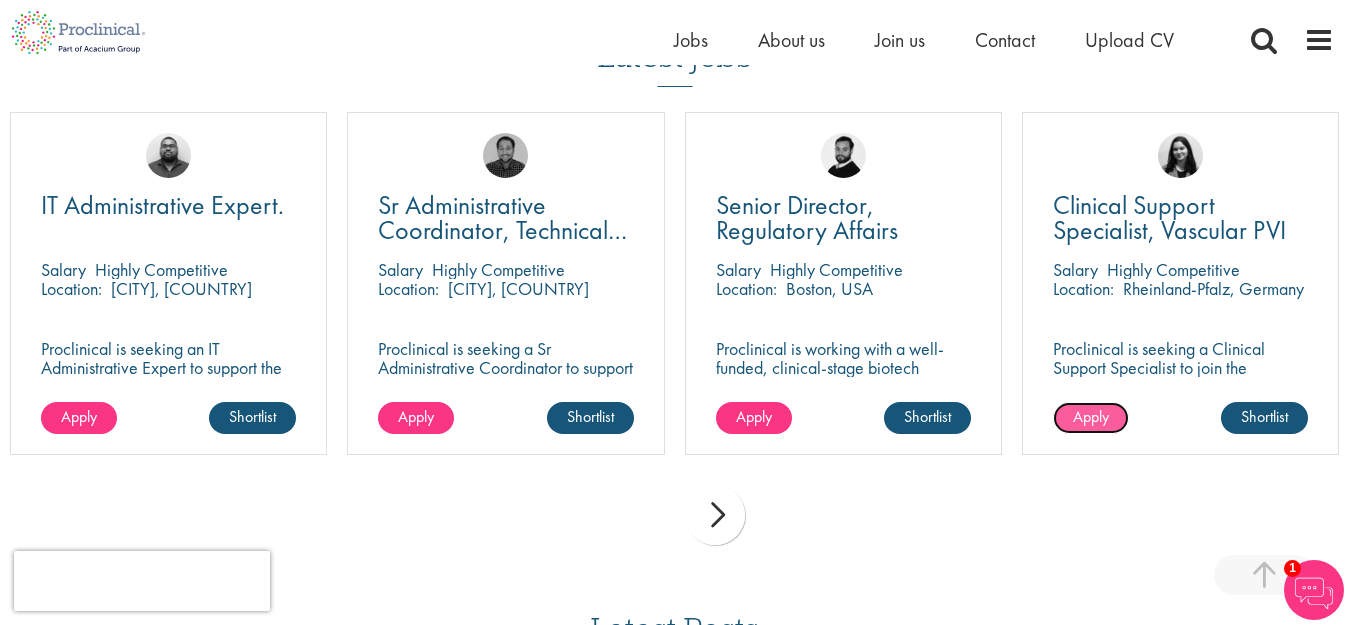 click on "Apply" at bounding box center [1091, 418] 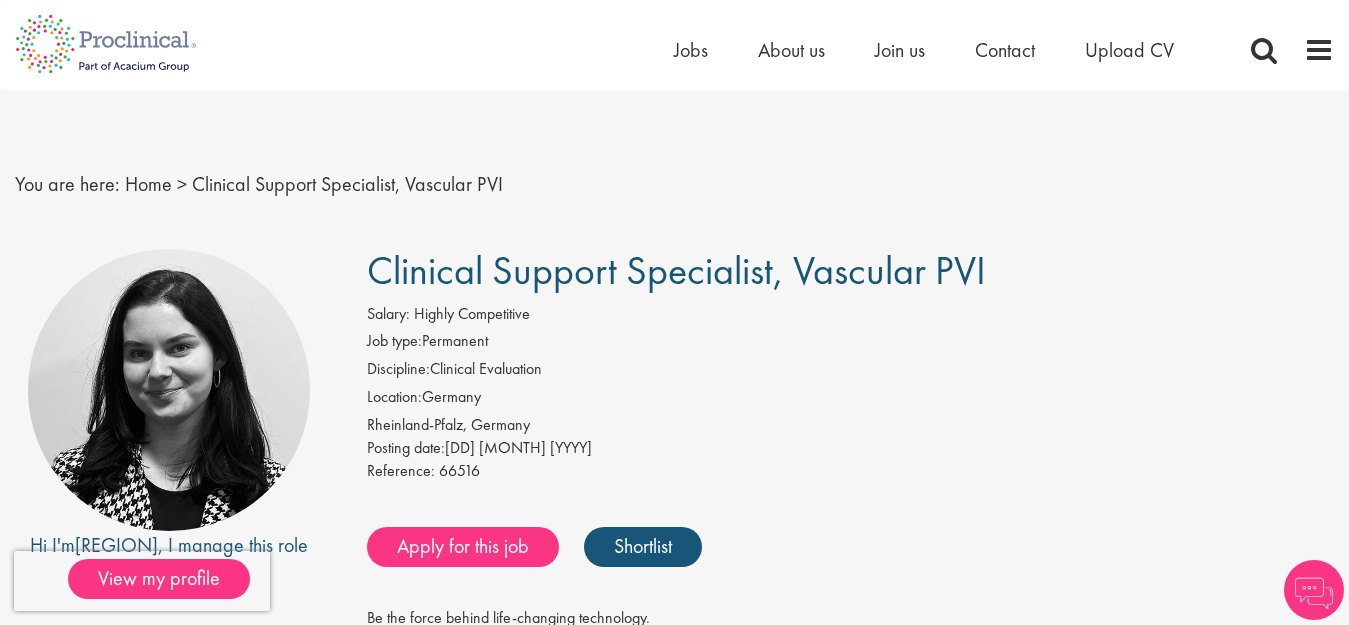 scroll, scrollTop: 0, scrollLeft: 0, axis: both 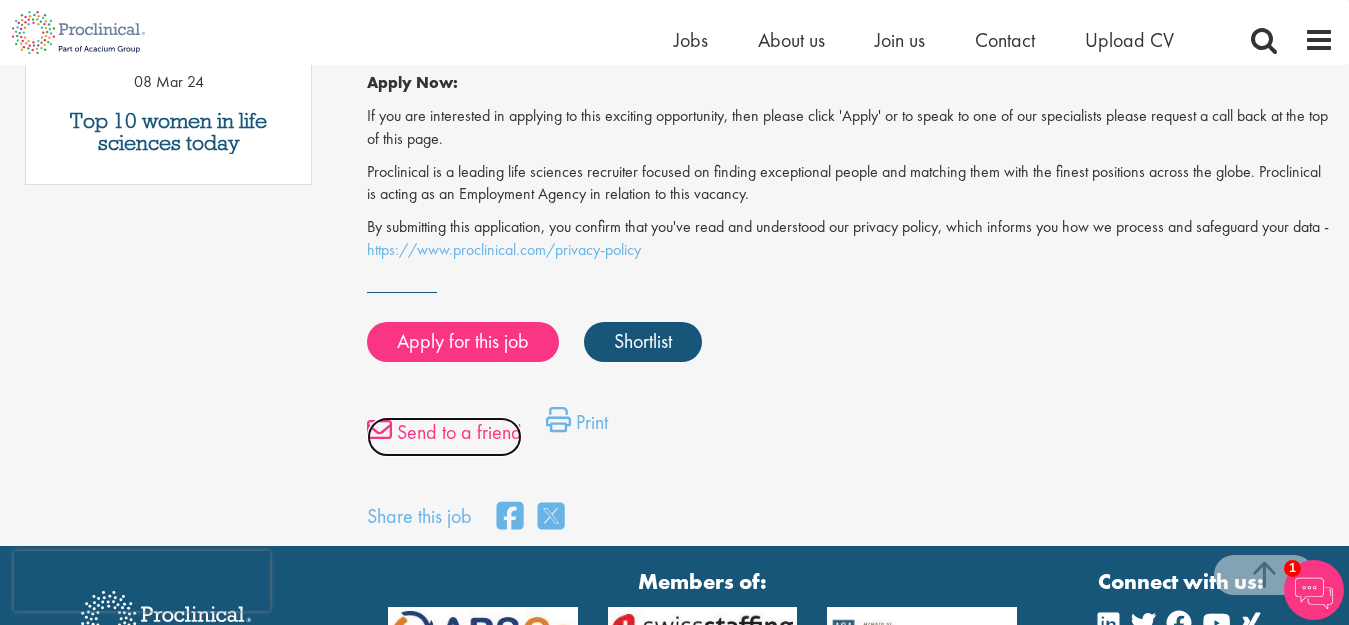 click on "Send to a friend" at bounding box center [444, 437] 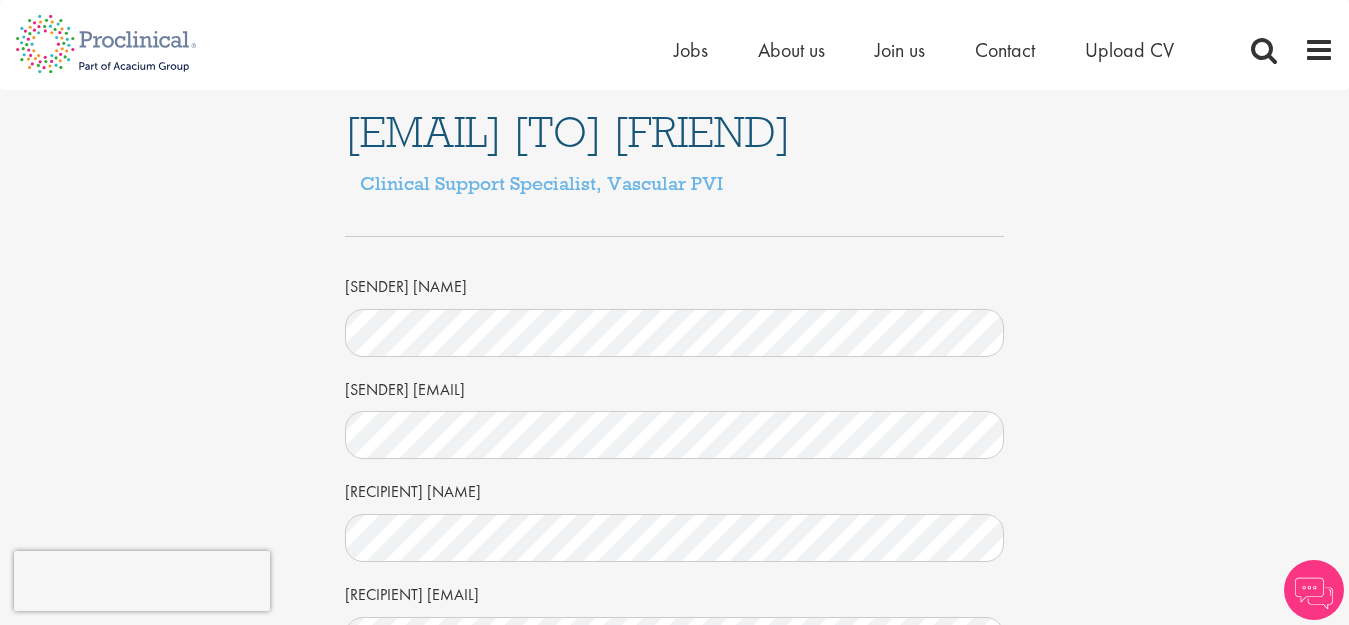 scroll, scrollTop: 0, scrollLeft: 0, axis: both 